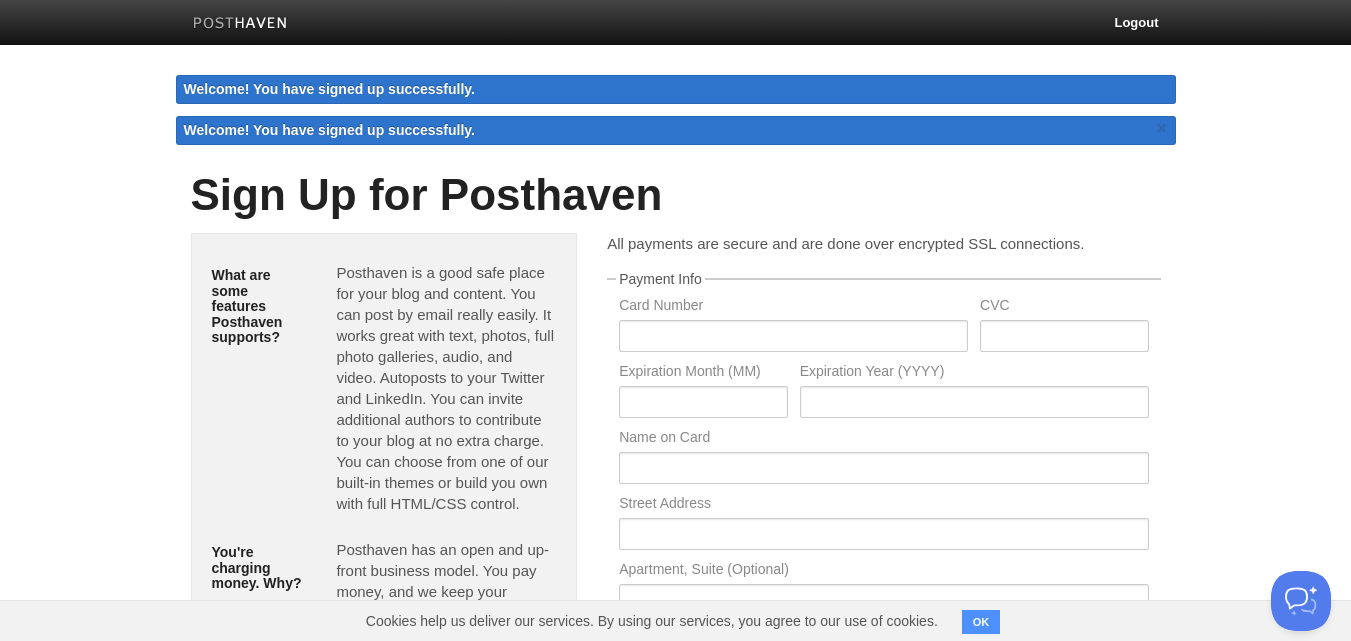 scroll, scrollTop: 0, scrollLeft: 0, axis: both 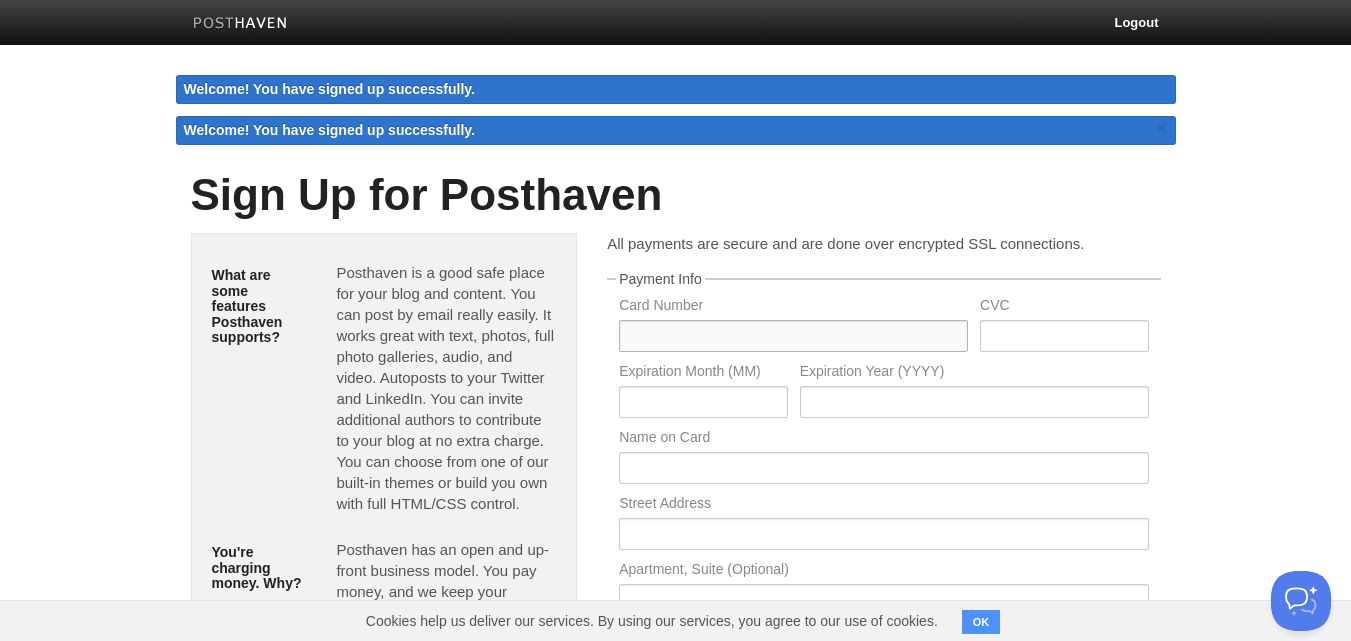 click at bounding box center (793, 336) 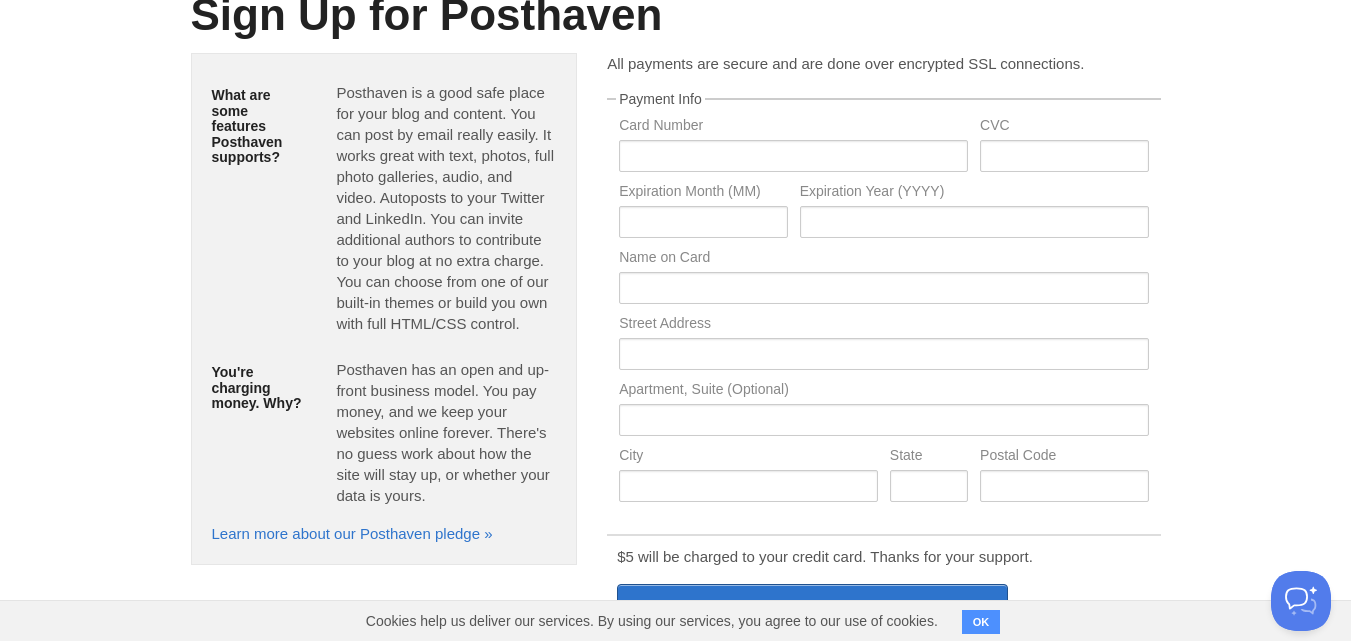 scroll, scrollTop: 350, scrollLeft: 0, axis: vertical 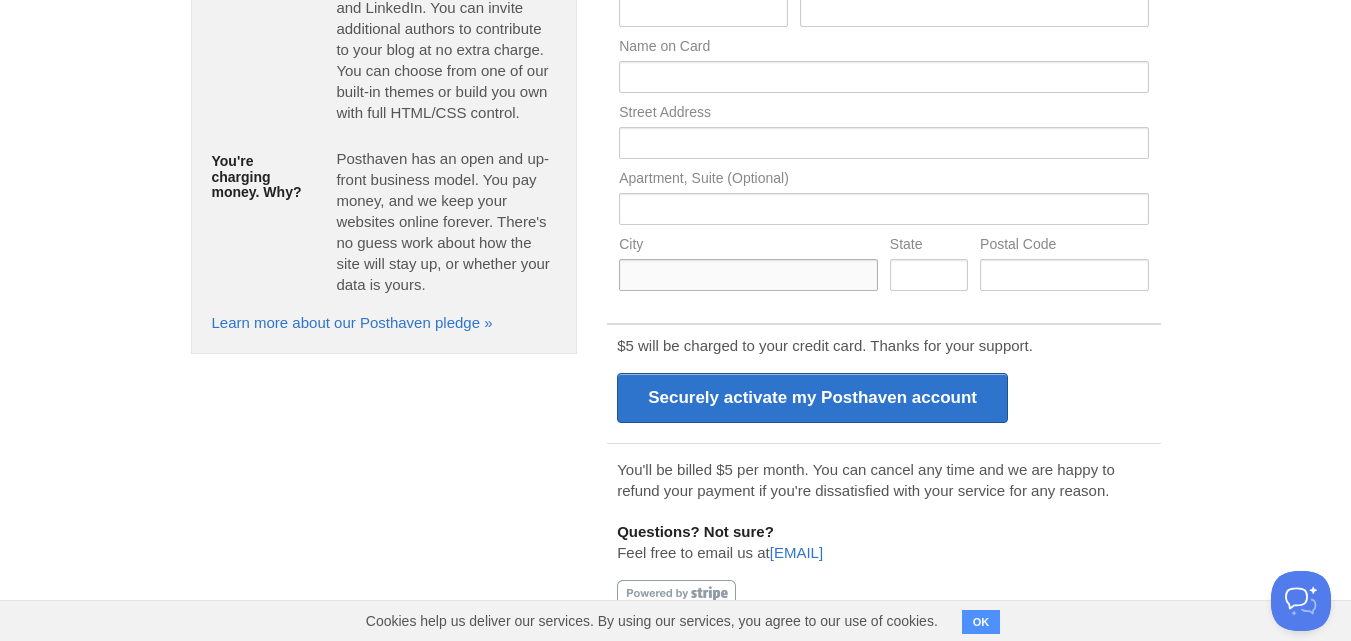 click at bounding box center (748, 275) 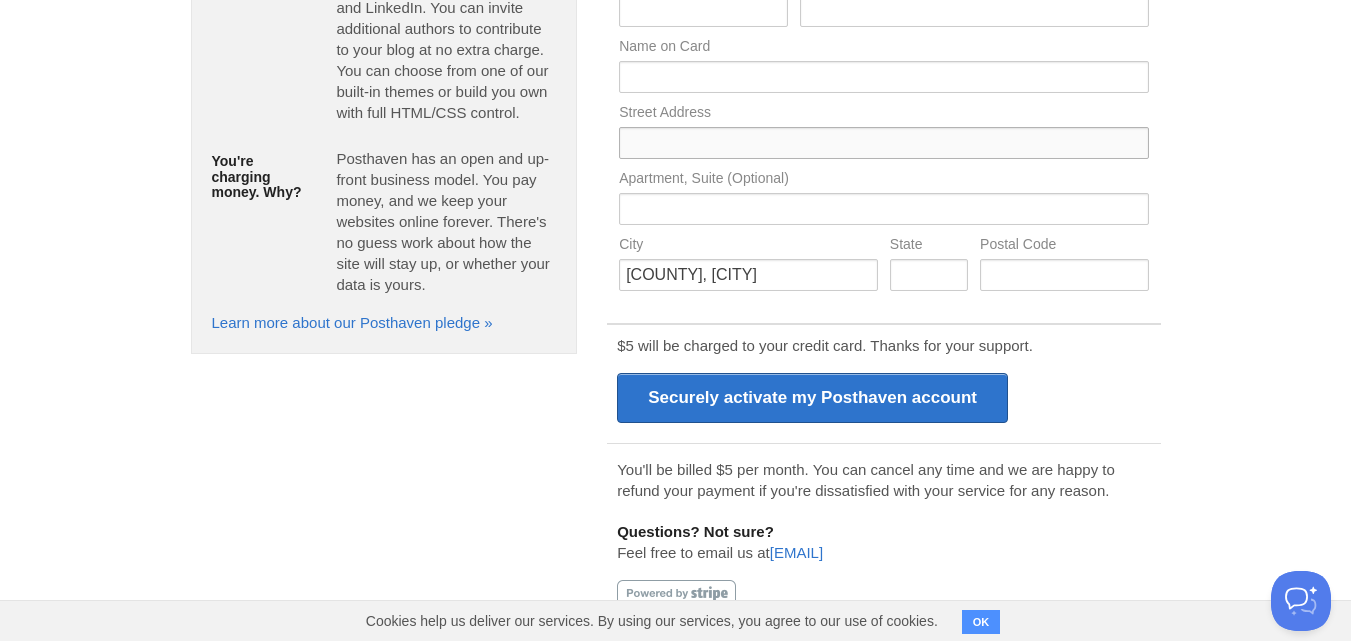 type on "HYDRONORD UK LTD. Floor 1 Office 25, 22 Market Square London, United Kingdom E14 6BU" 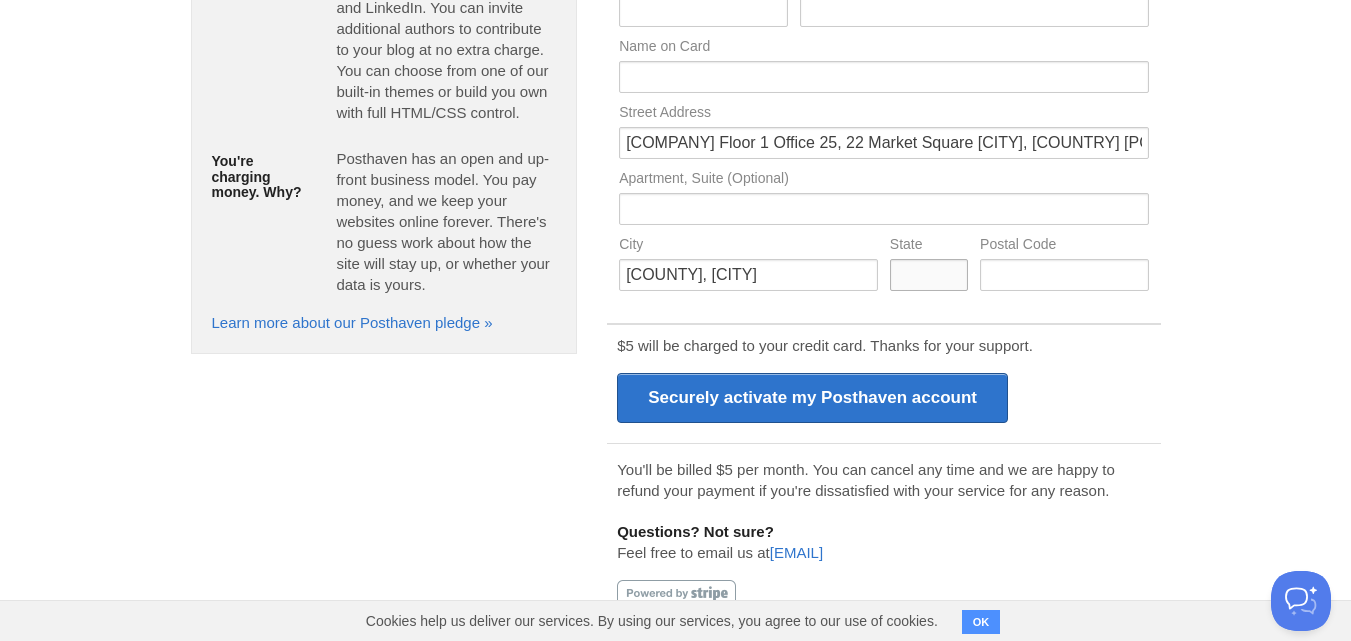 type on "United Kingdom" 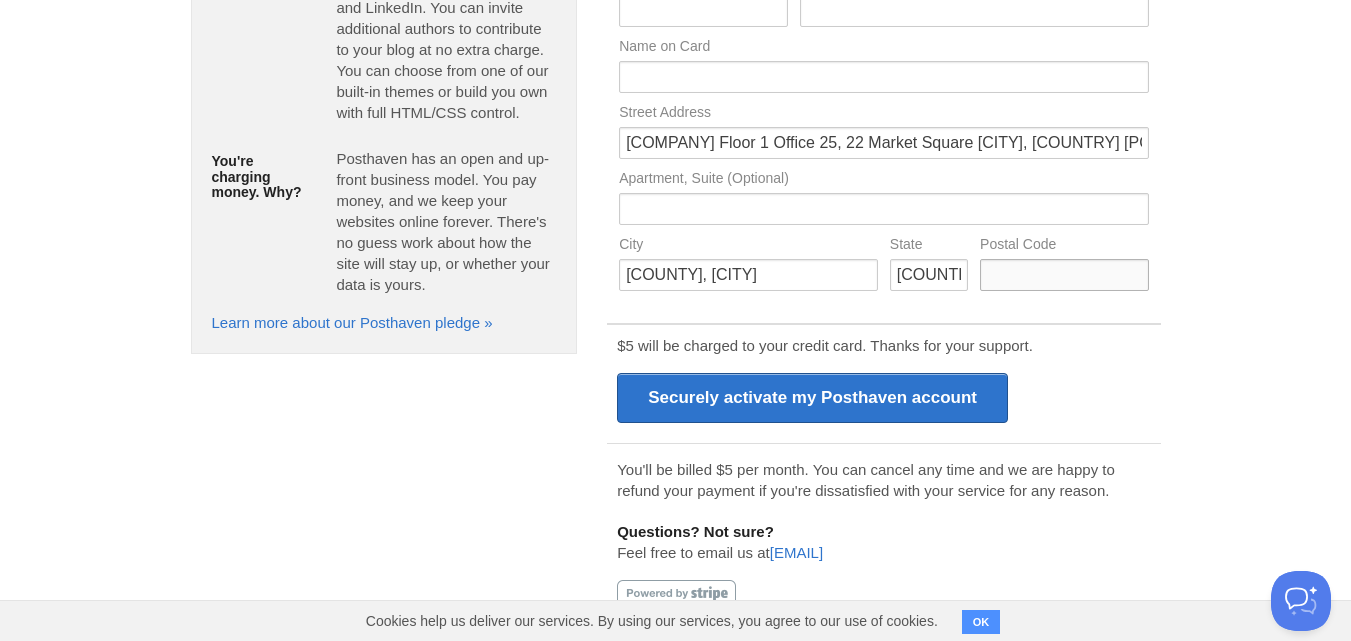 type on "E14 6BU" 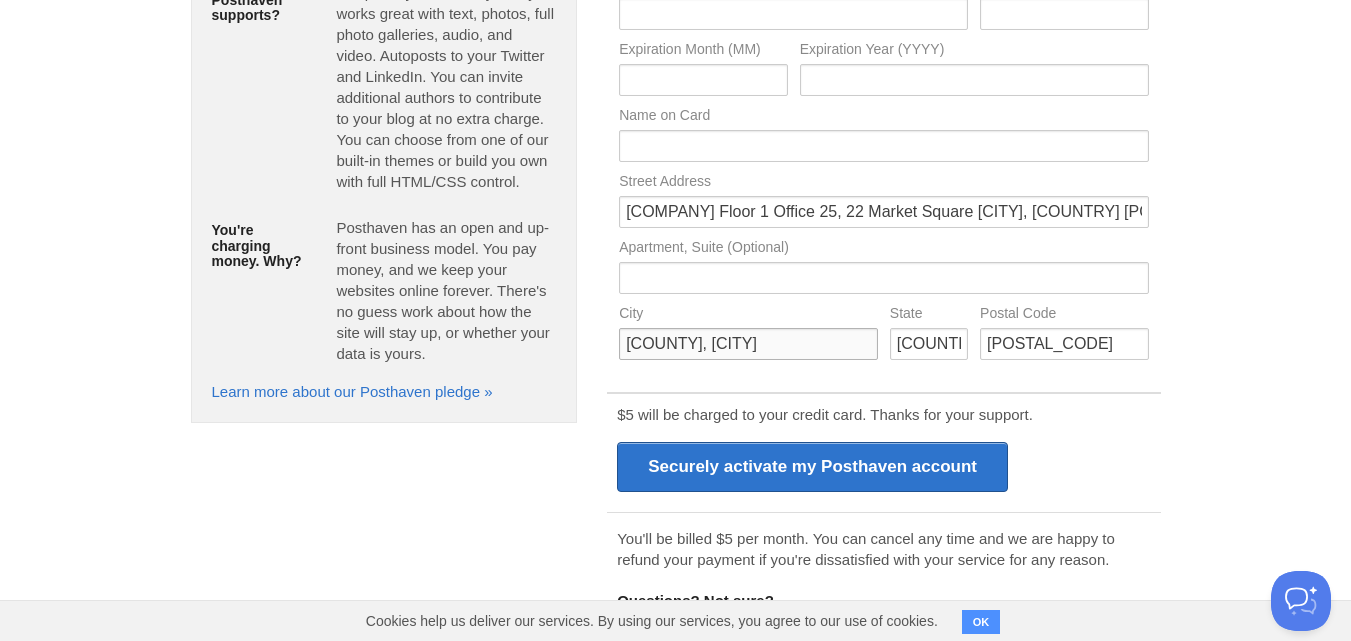 scroll, scrollTop: 150, scrollLeft: 0, axis: vertical 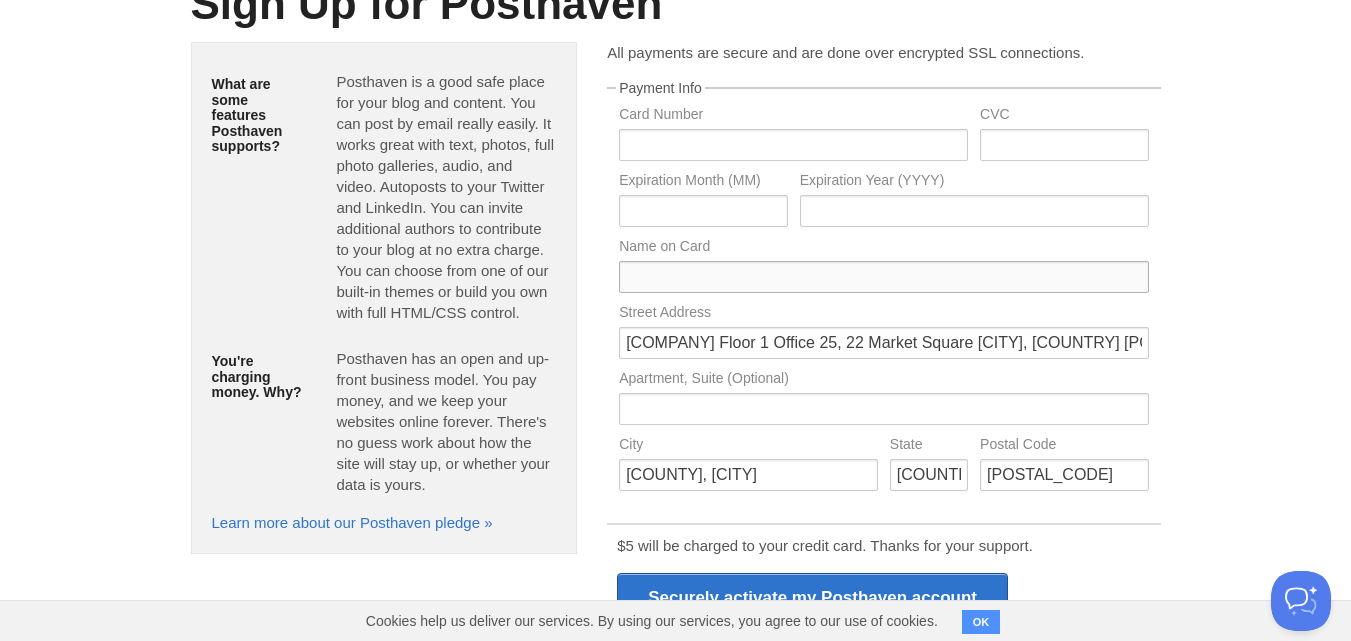 click at bounding box center [883, 277] 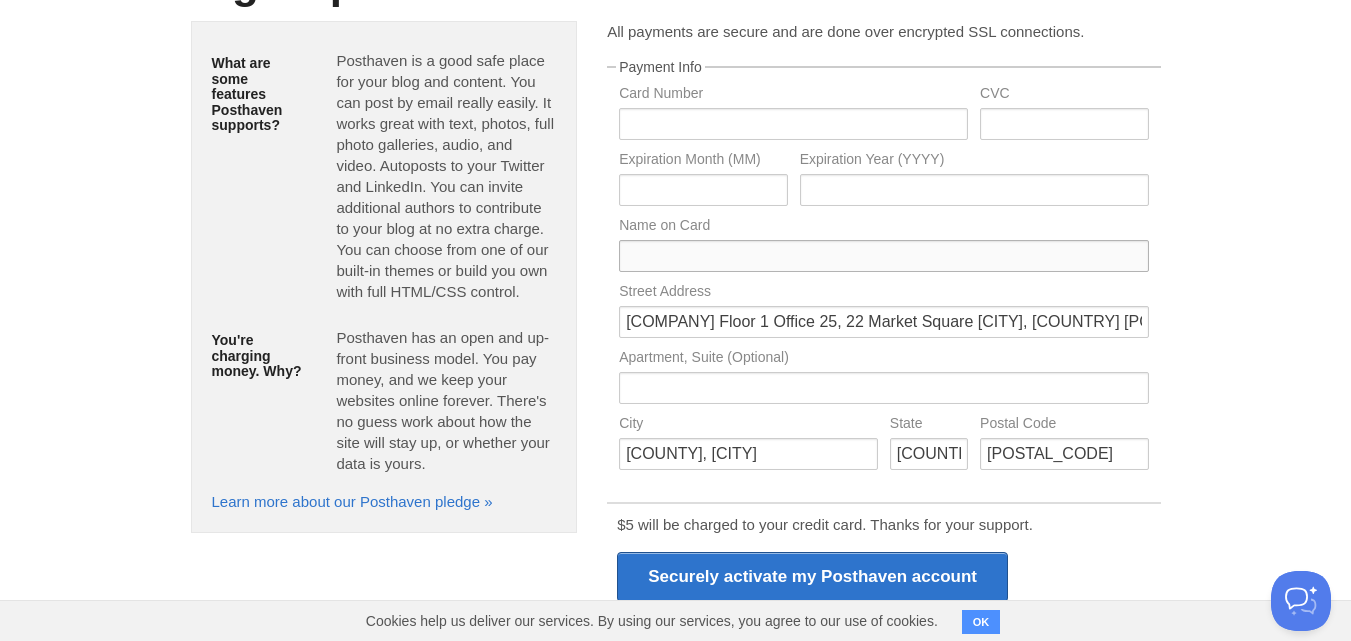 scroll, scrollTop: 0, scrollLeft: 0, axis: both 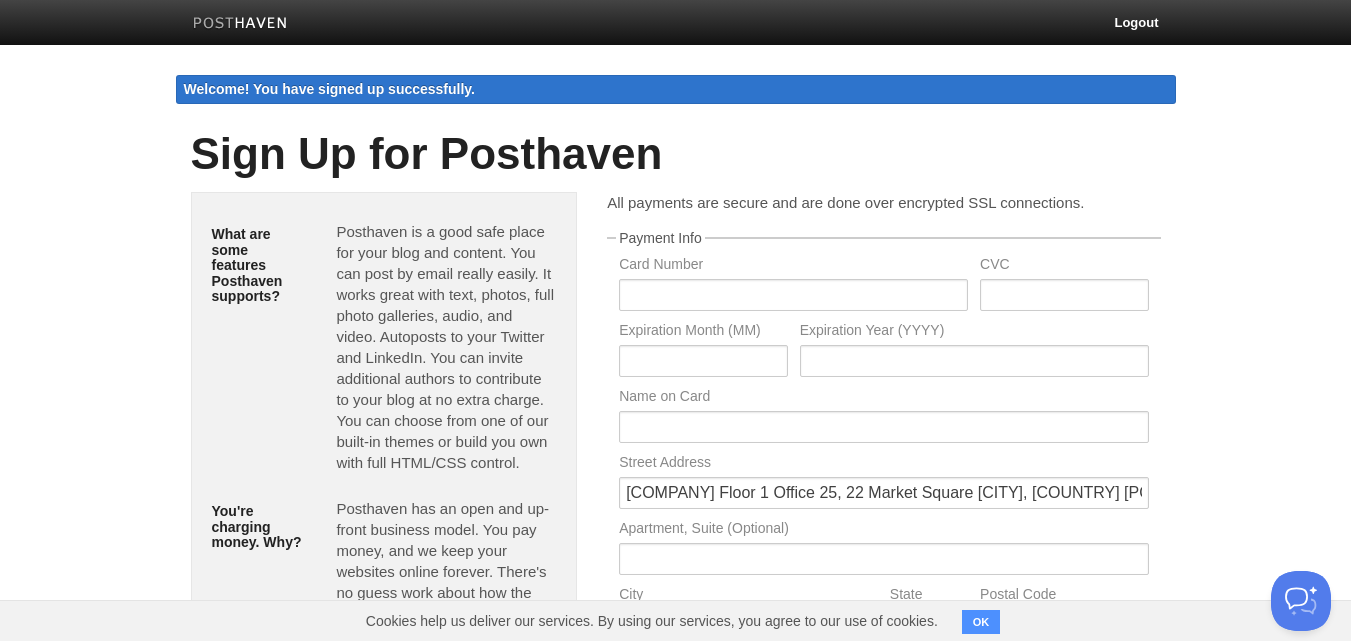 click at bounding box center [240, 24] 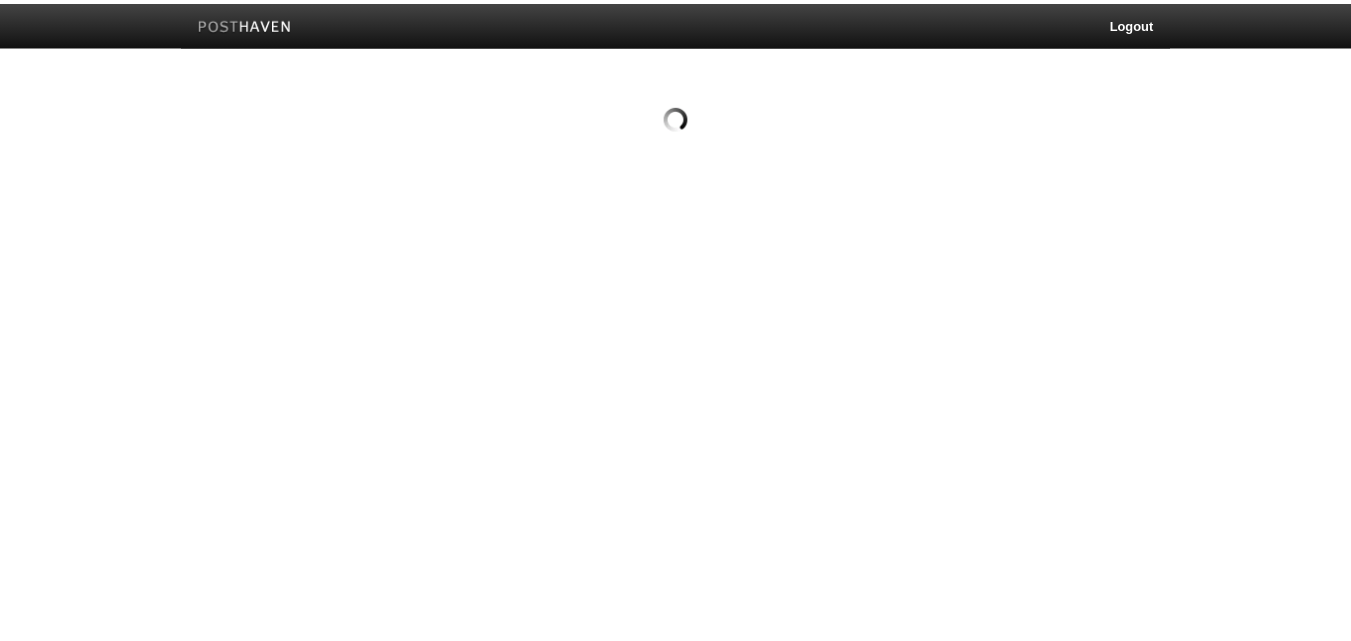 scroll, scrollTop: 0, scrollLeft: 0, axis: both 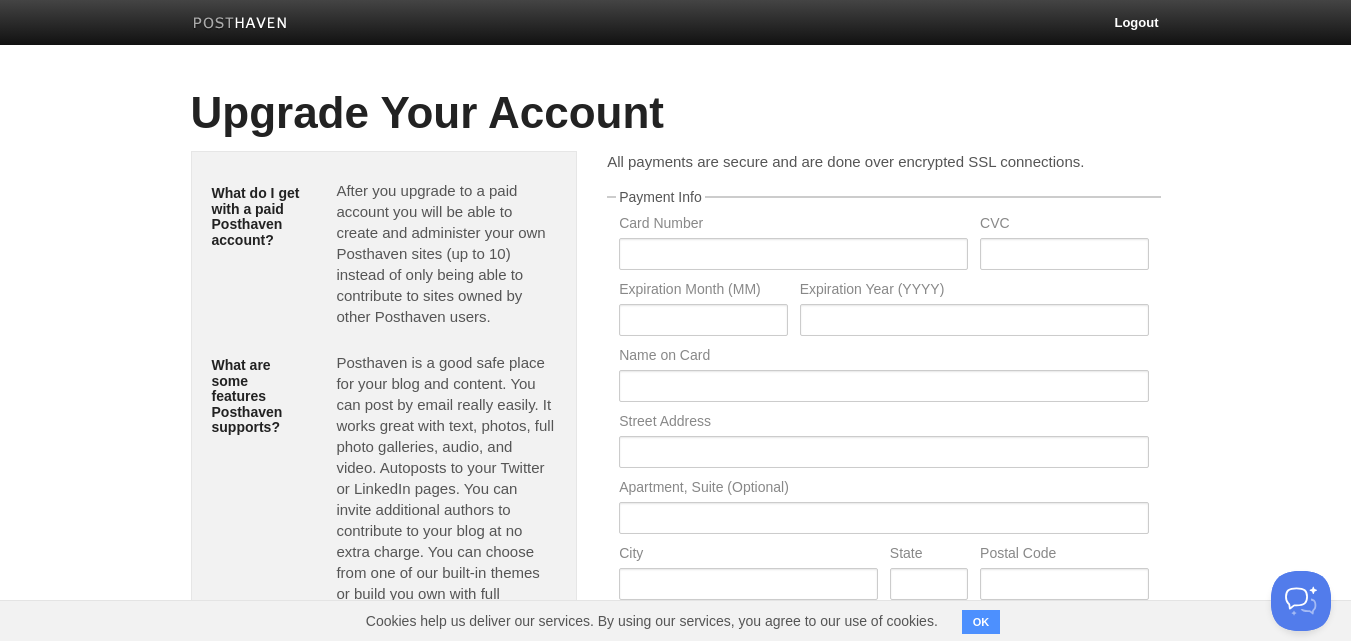 click at bounding box center (240, 24) 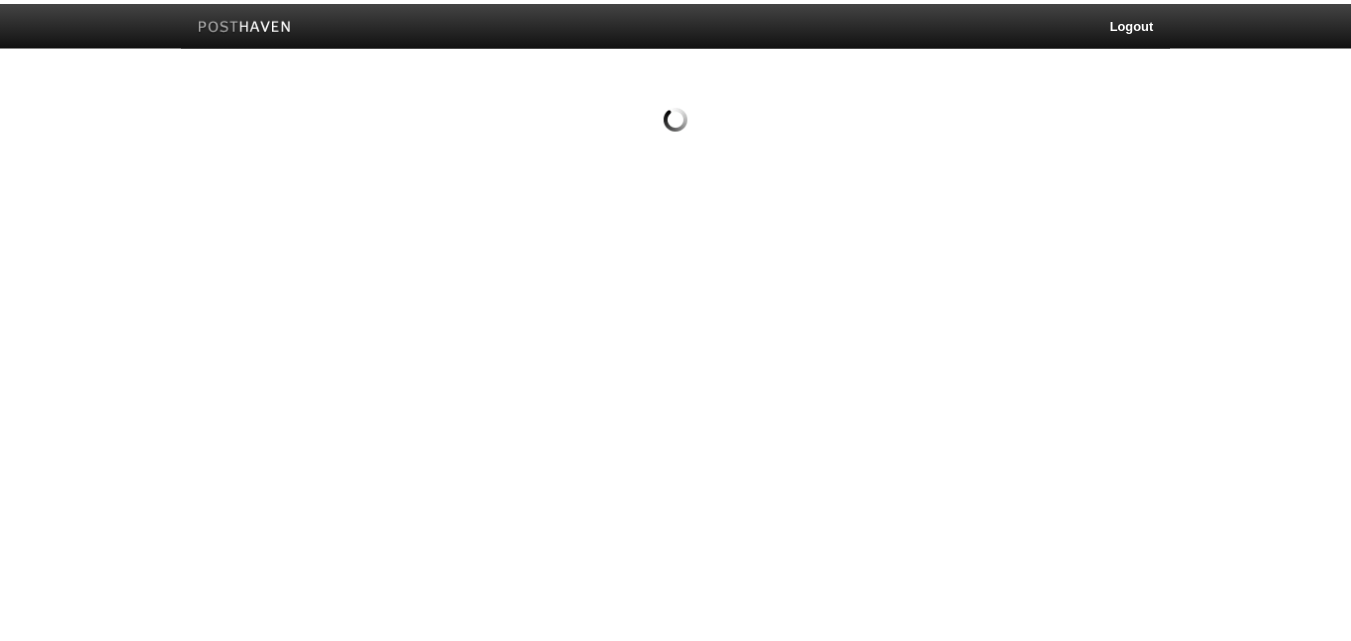 scroll, scrollTop: 0, scrollLeft: 0, axis: both 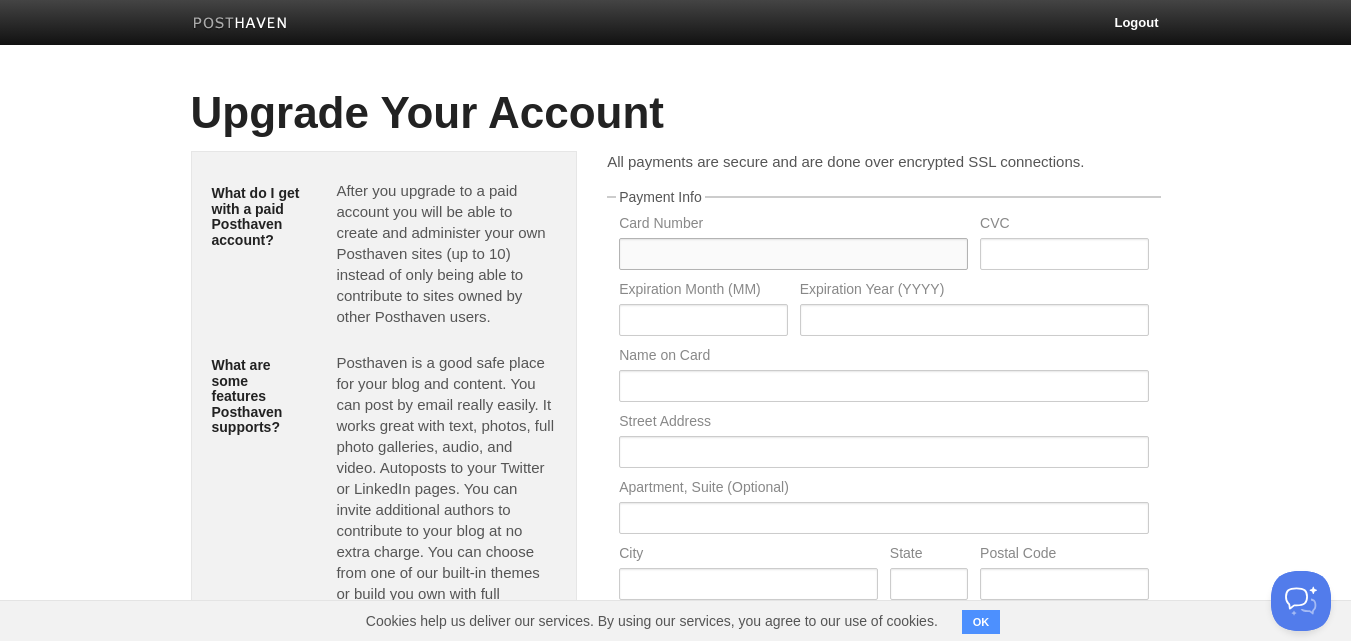 click at bounding box center (793, 254) 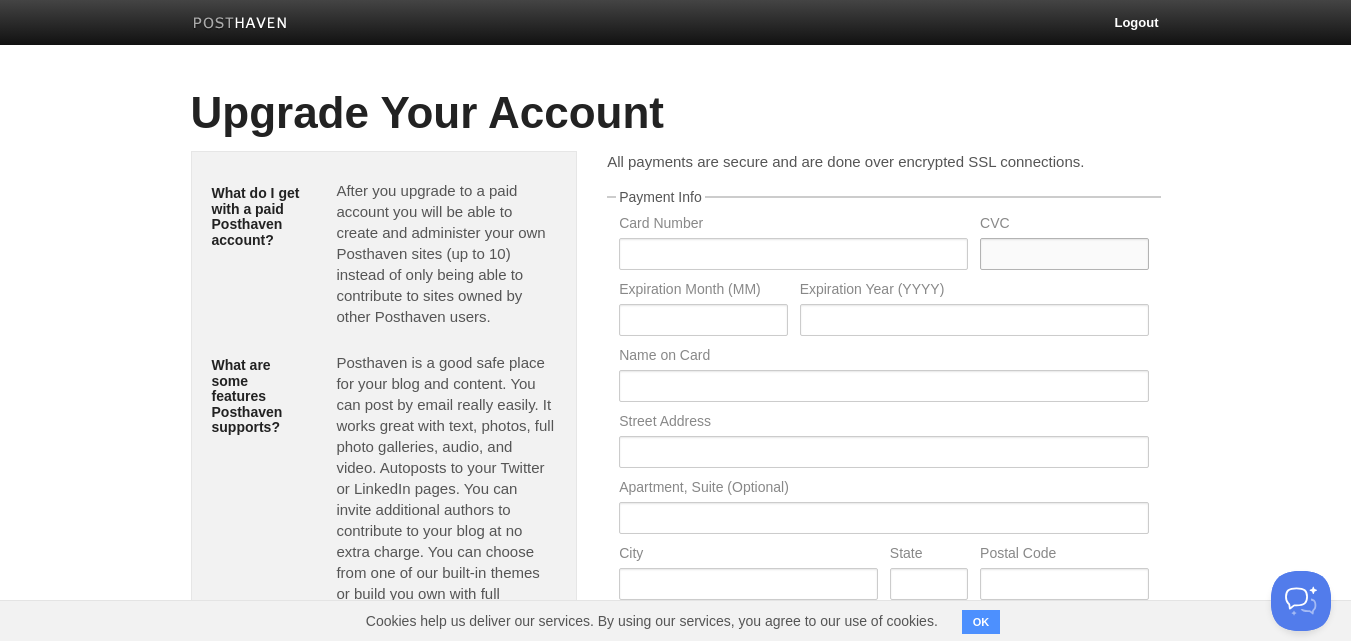 click at bounding box center [1064, 254] 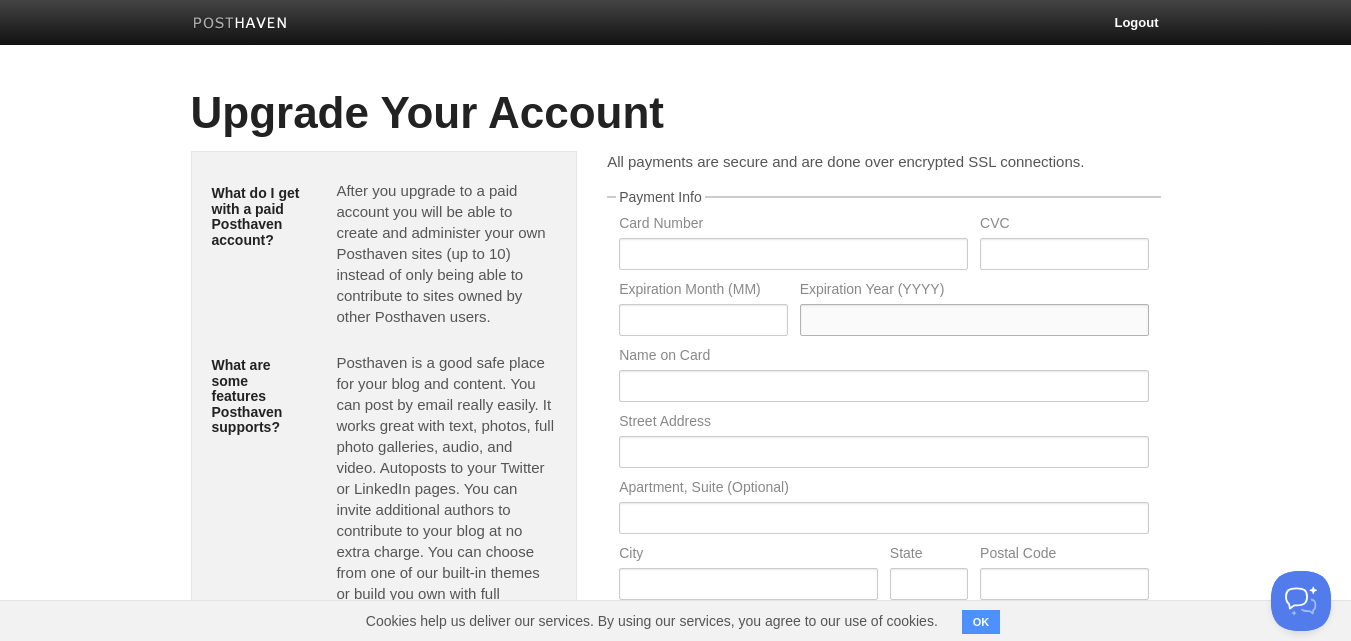 click at bounding box center (974, 320) 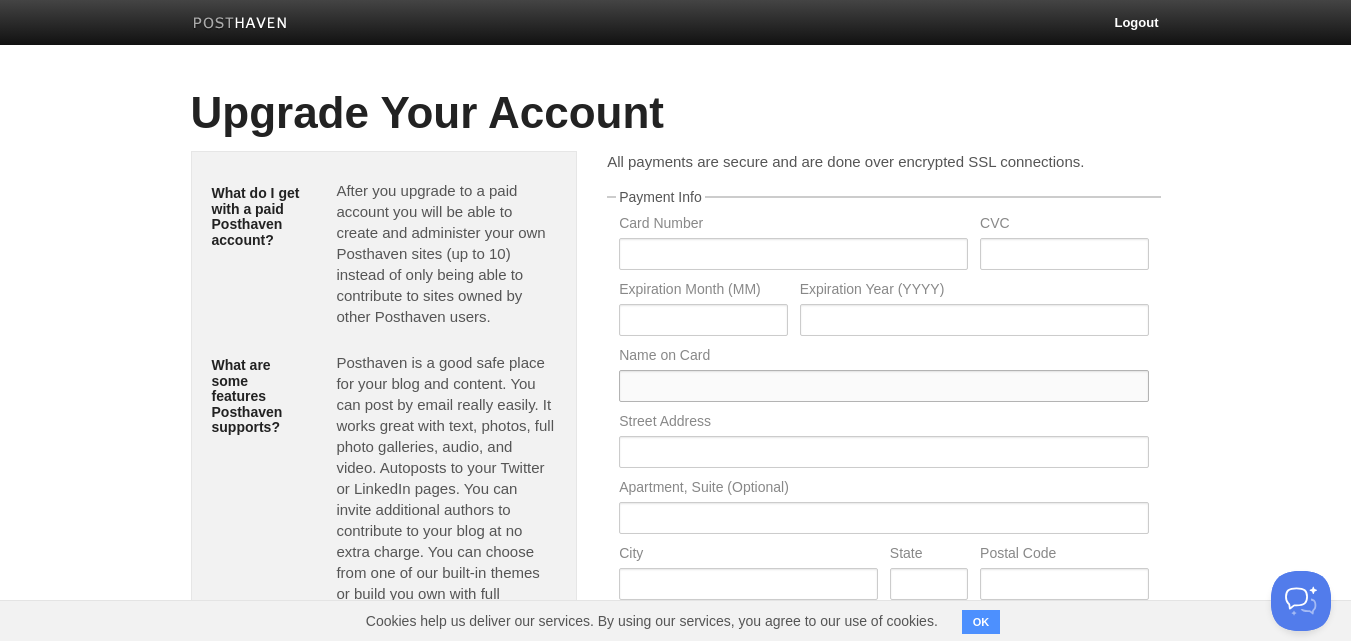 click at bounding box center (883, 386) 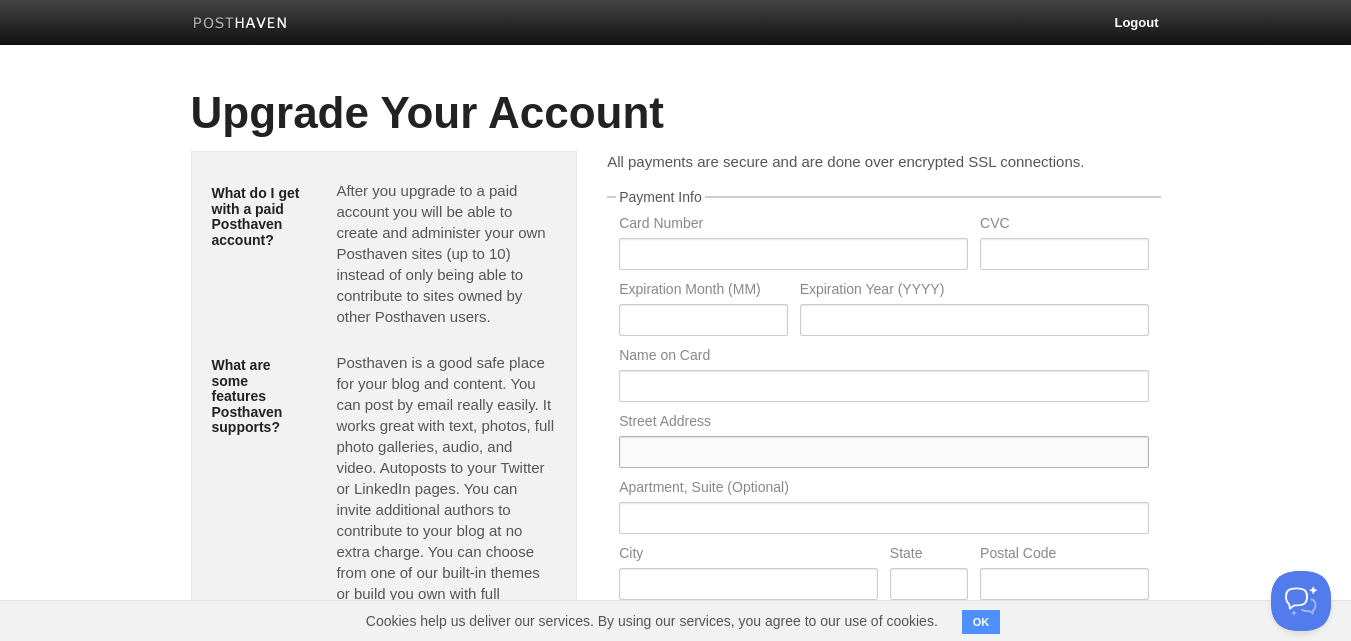 click at bounding box center [883, 452] 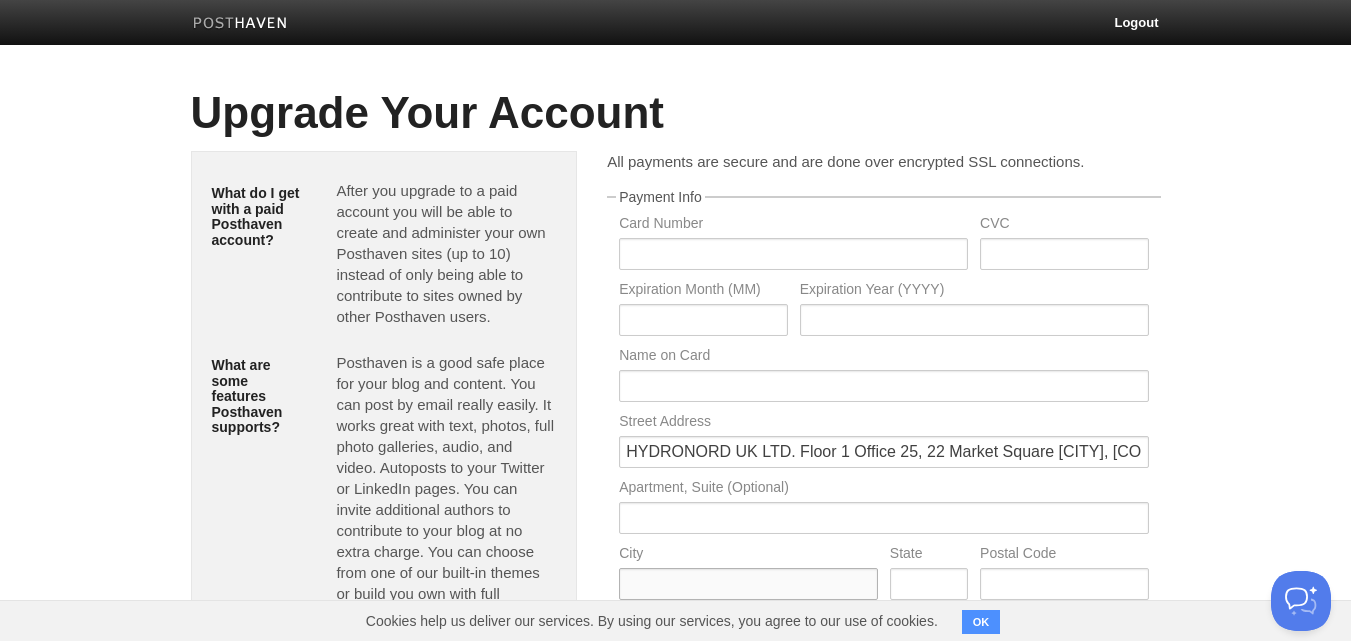 type on "[CITY], [CITY]" 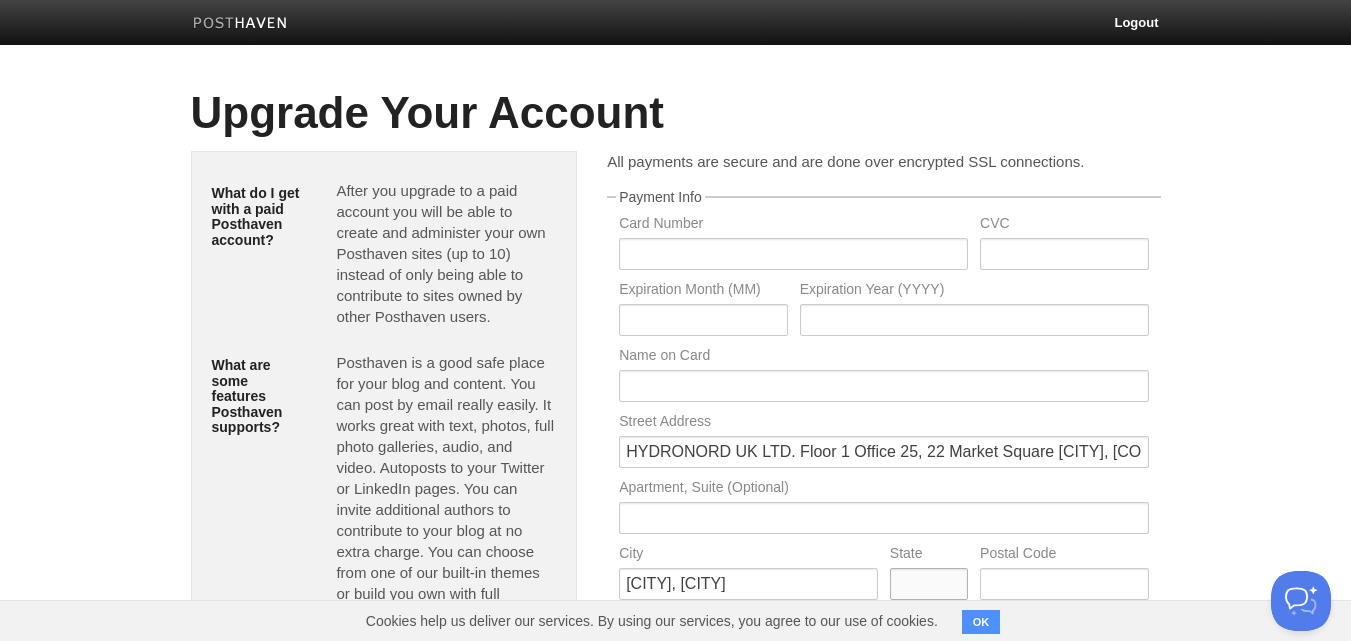 type on "[COUNTRY]" 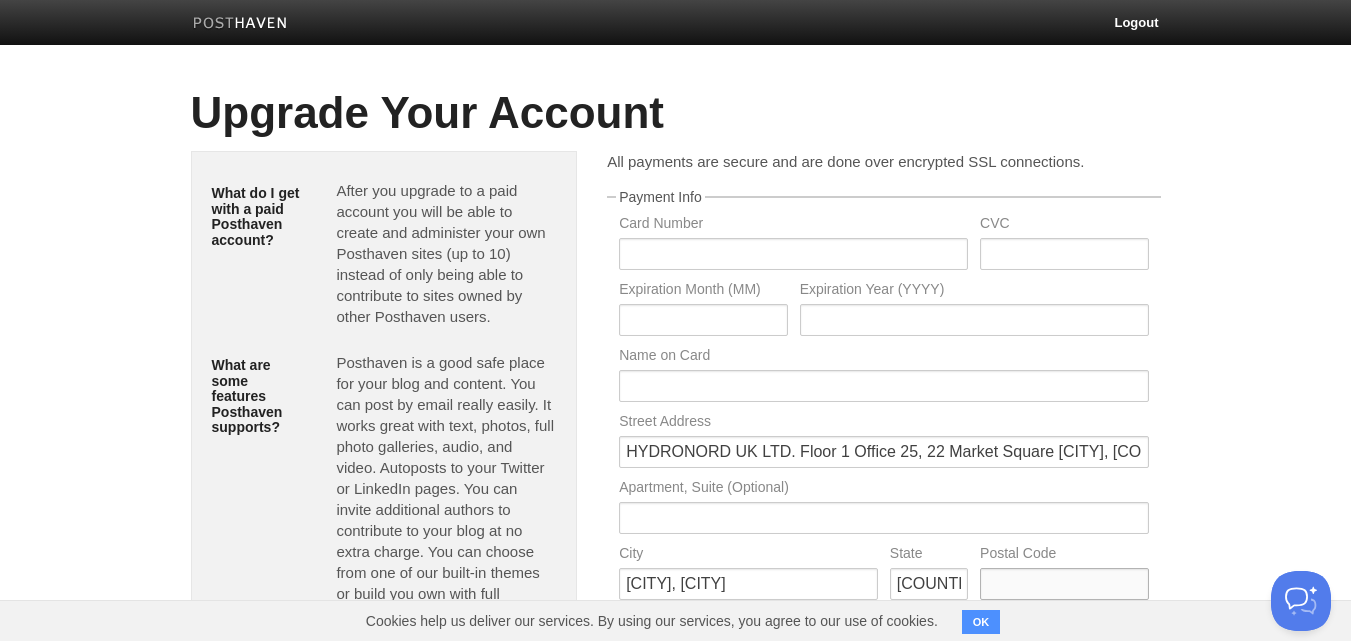 type on "[POSTAL_CODE]" 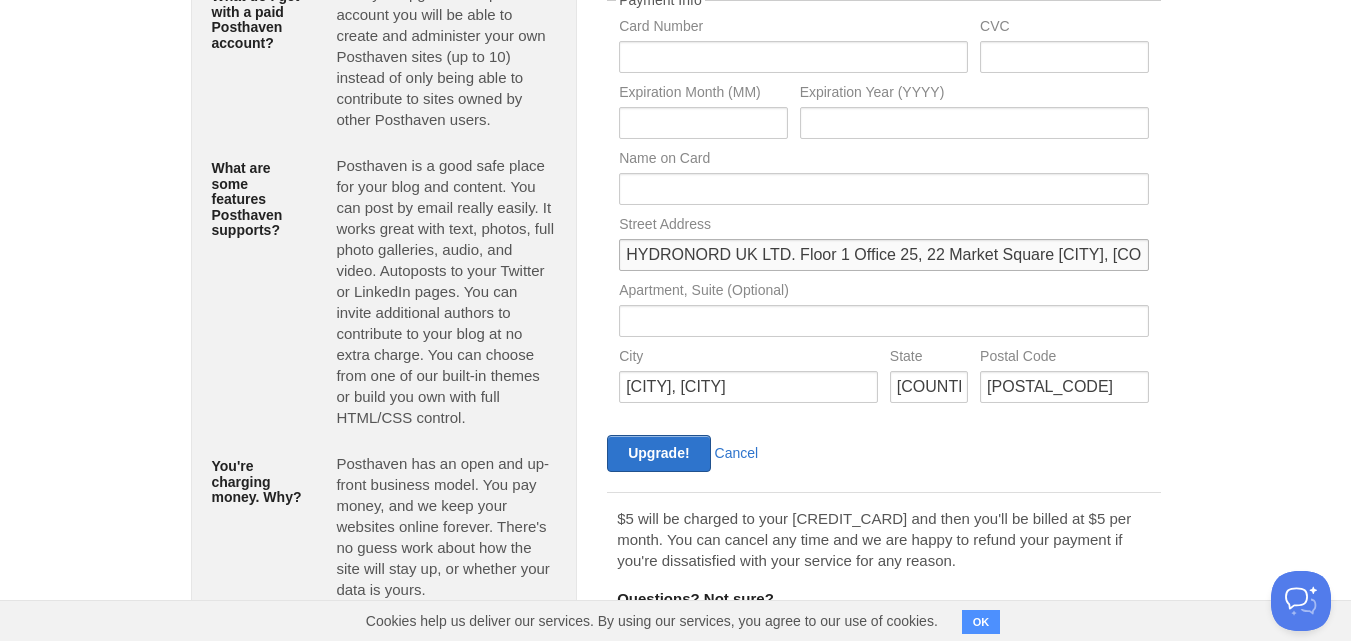 scroll, scrollTop: 200, scrollLeft: 0, axis: vertical 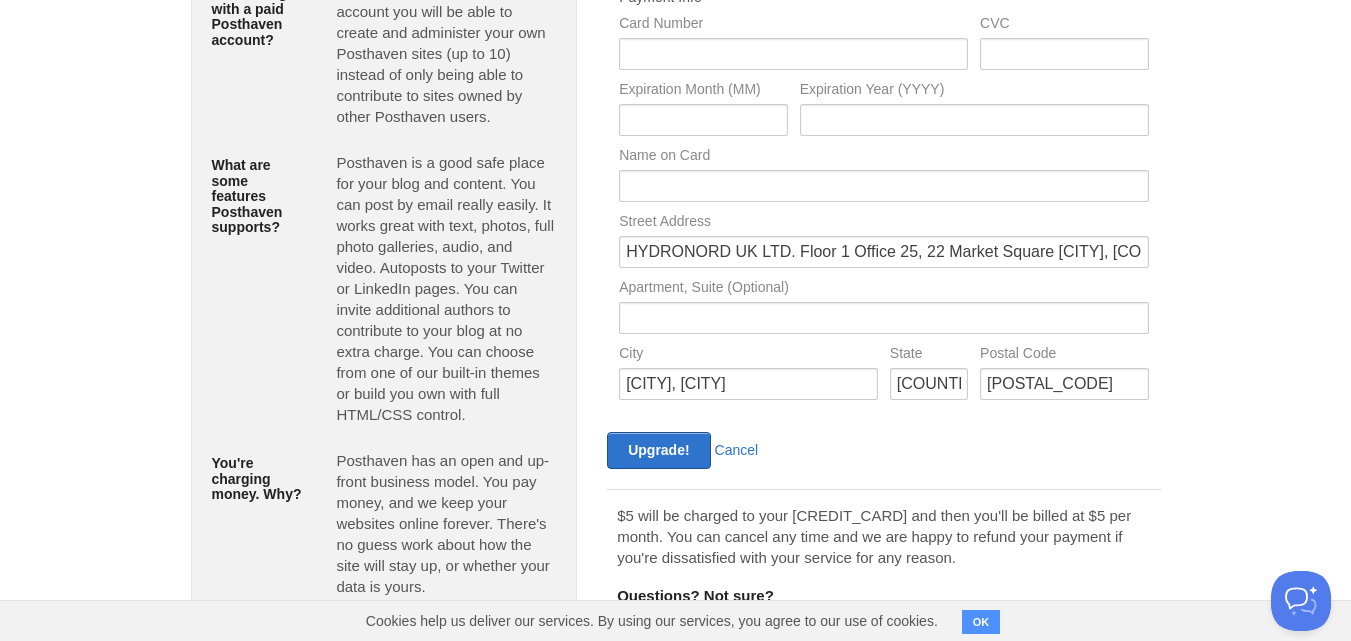 click on "Payment Info
Card Number
CVC
Expiration Month (MM)
Expiration Year (YYYY)
Name on Card
[NAME]
Street Address
HYDRONORD UK LTD. Floor 1 Office 25, 22 Market Square [CITY], [COUNTRY] [POSTAL_CODE]
Apartment, Suite (Optional)
City
[CITY], [CITY]
State
[COUNTRY]
Postal Code
[POSTAL_CODE]" at bounding box center (883, 201) 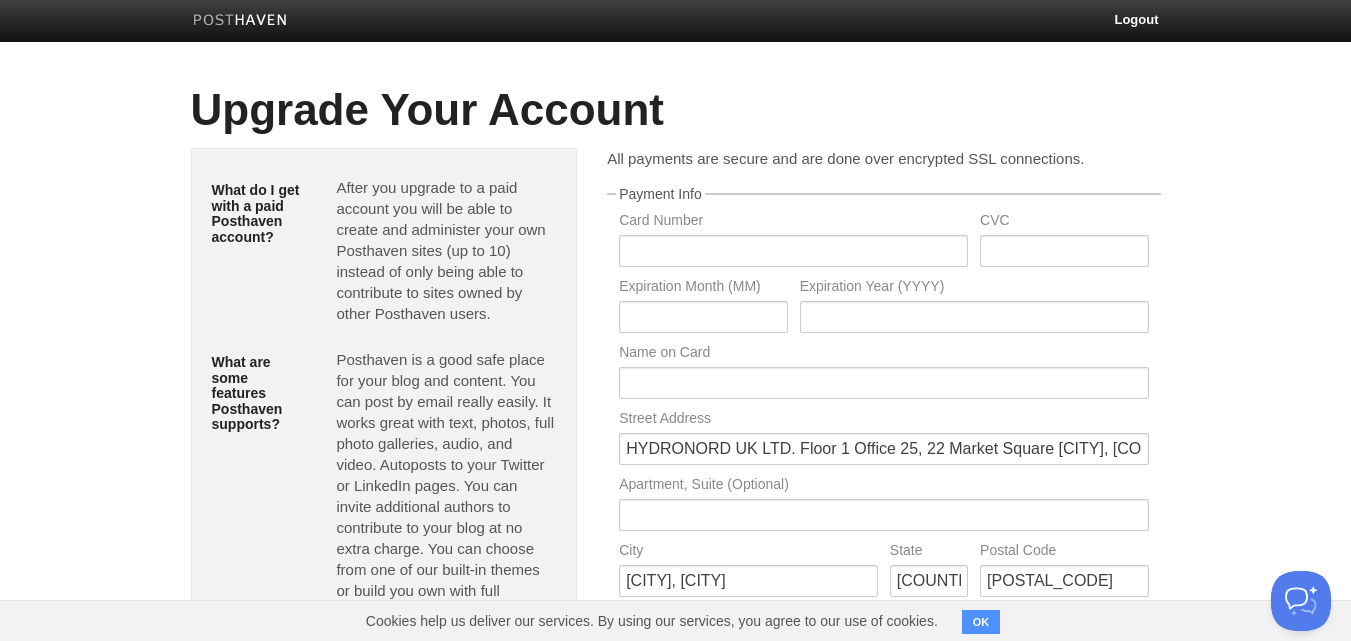scroll, scrollTop: 0, scrollLeft: 0, axis: both 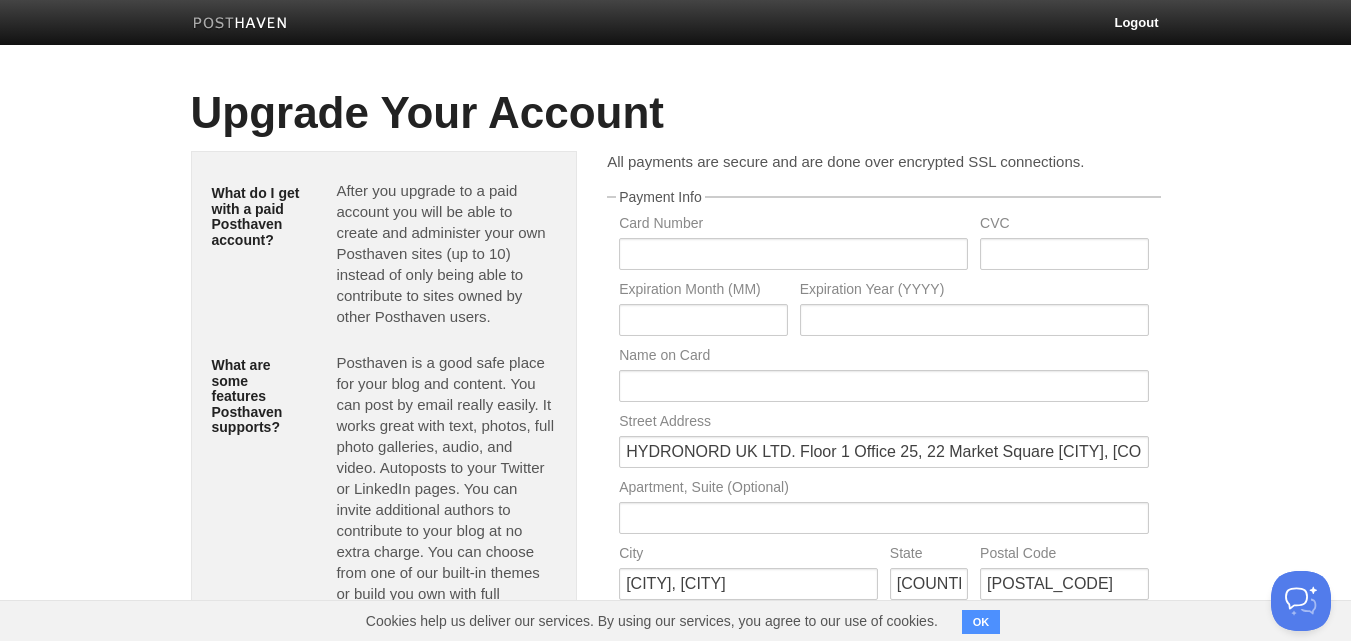 click at bounding box center (240, 24) 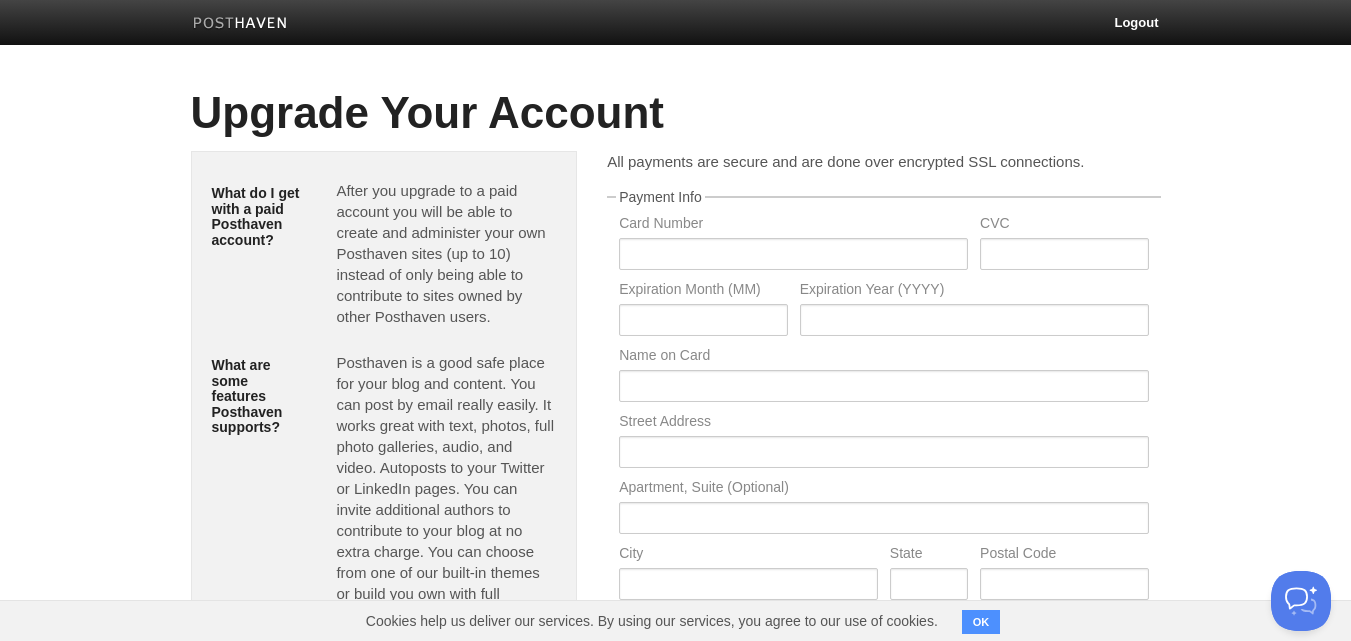 scroll, scrollTop: 0, scrollLeft: 0, axis: both 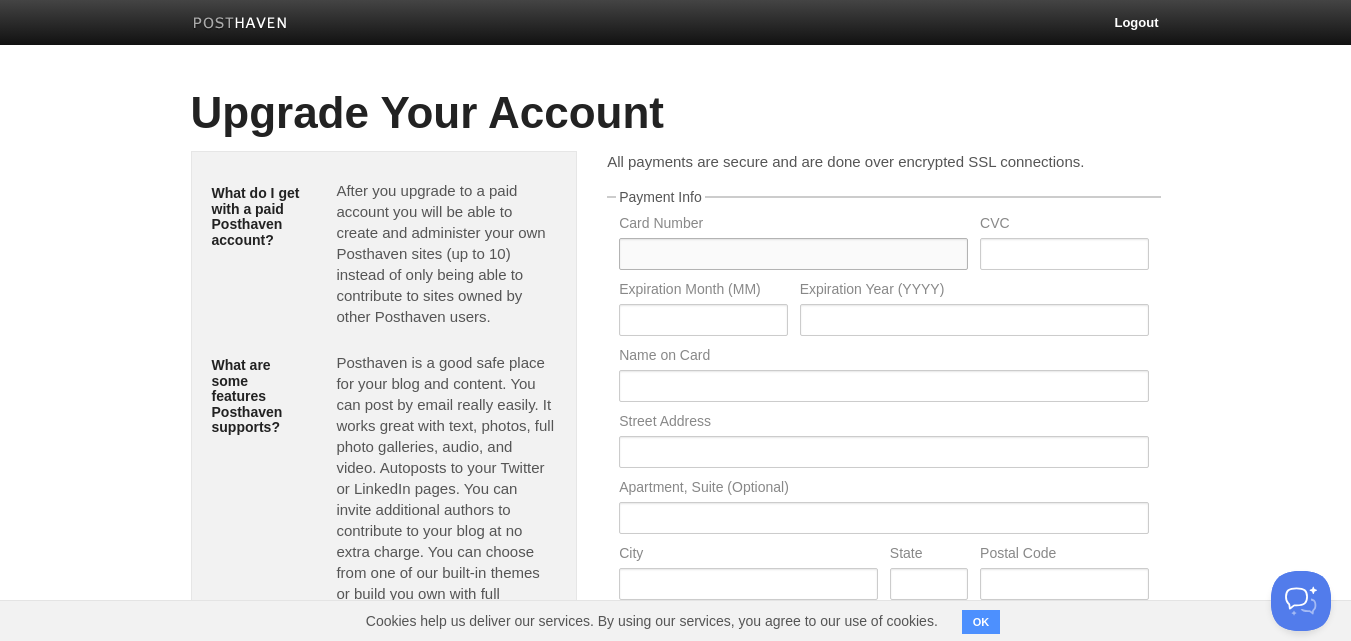 click at bounding box center [793, 254] 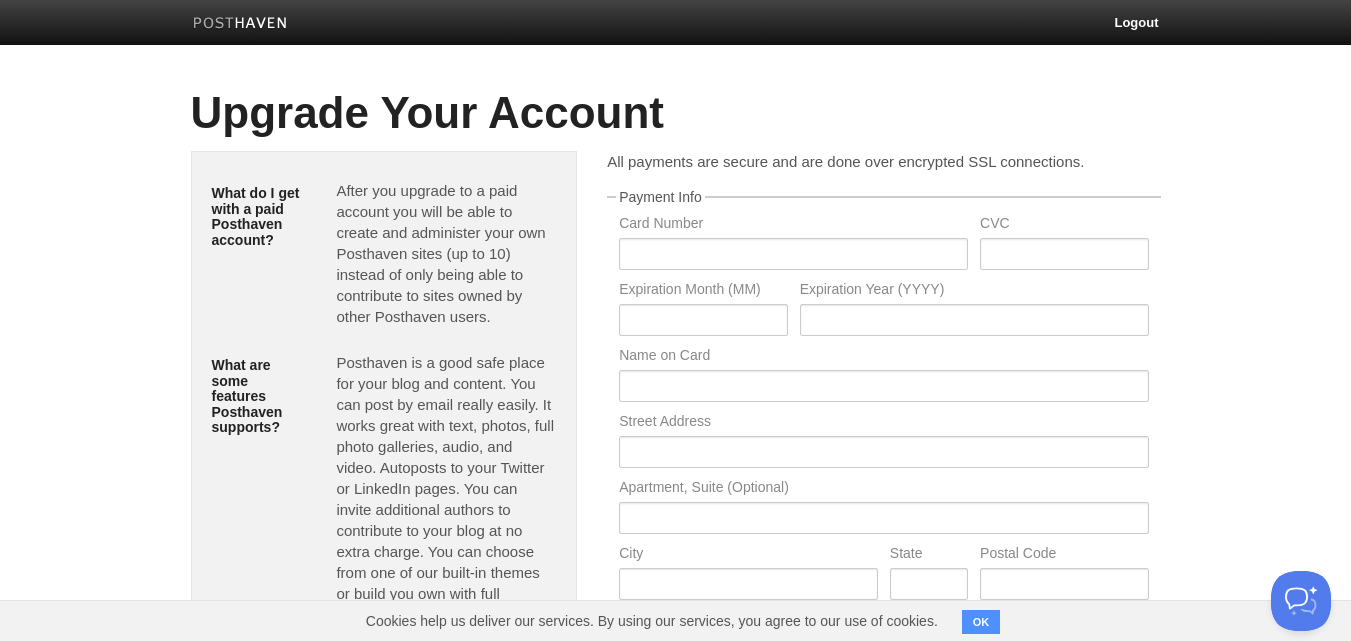 click on "After you upgrade to a paid account you will be able to create and administer your own
Posthaven sites (up to 10) instead of only being able to contribute to sites owned by
other Posthaven users." at bounding box center [446, 253] 